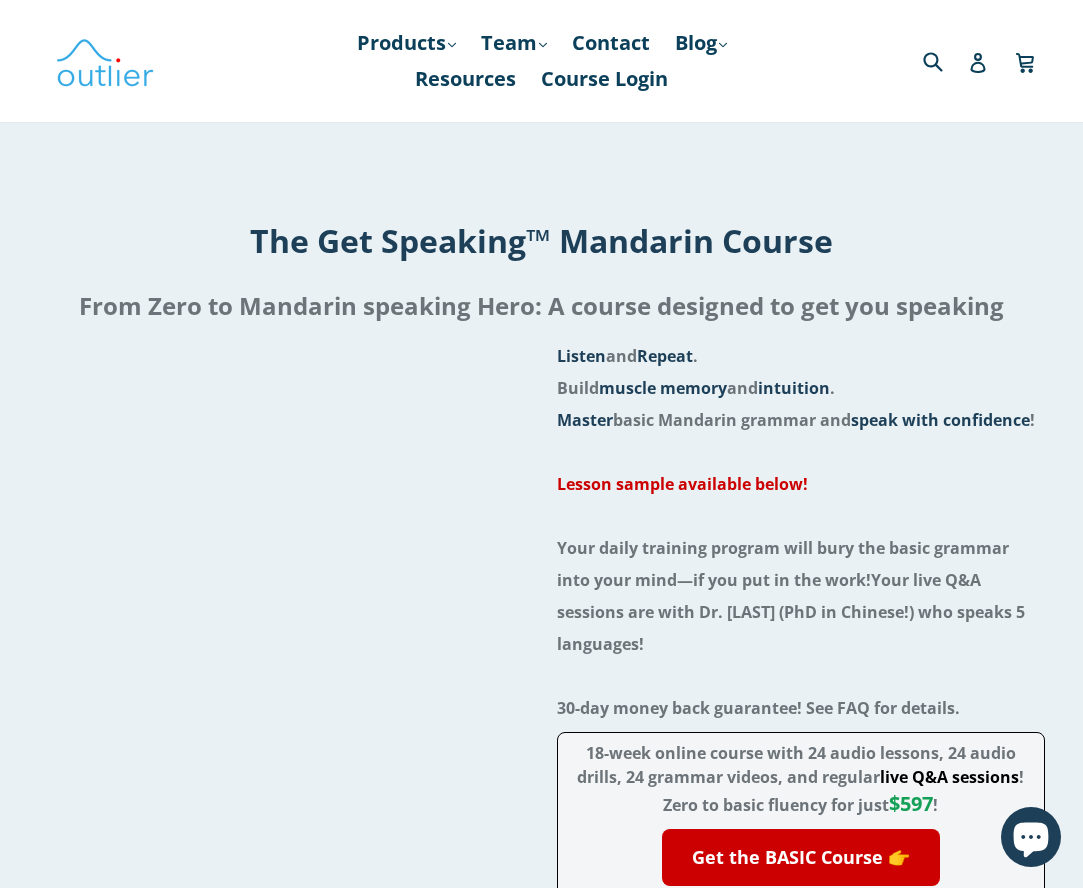 scroll, scrollTop: 0, scrollLeft: 0, axis: both 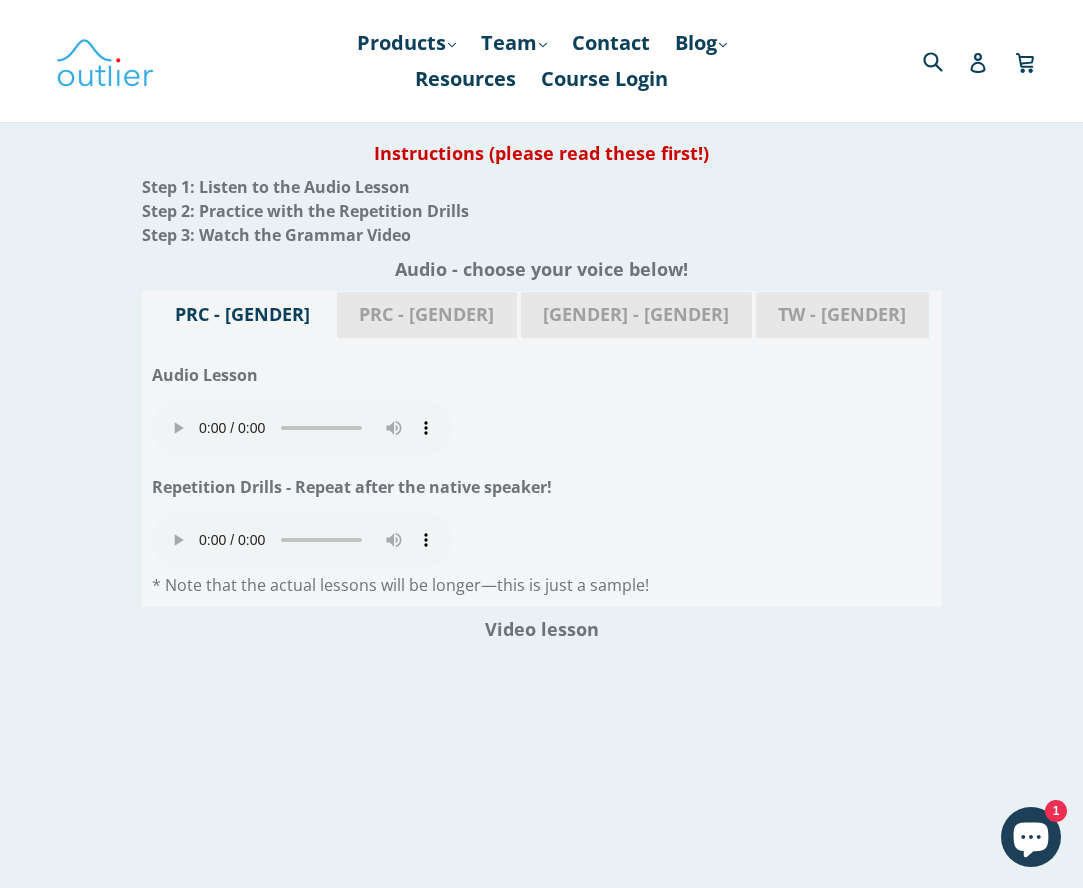 click on "[GENDER] - [GENDER]" at bounding box center (636, 315) 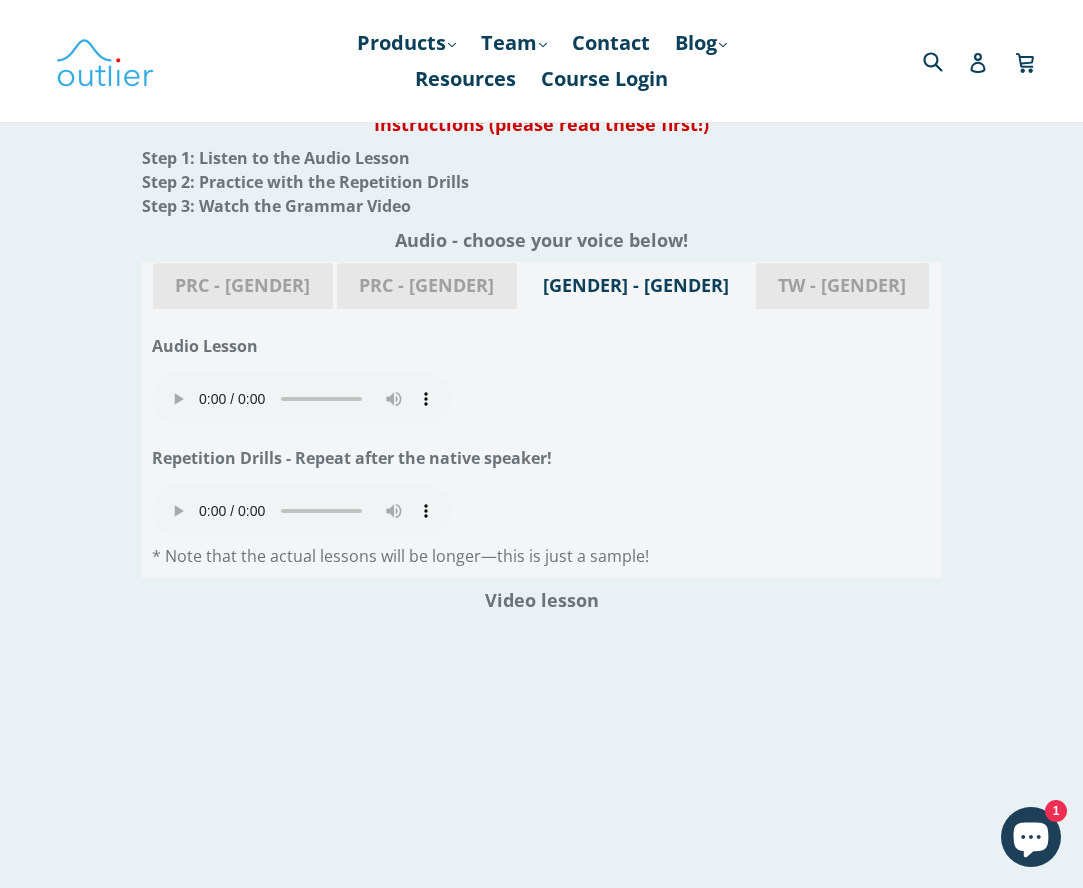 scroll, scrollTop: 2403, scrollLeft: 0, axis: vertical 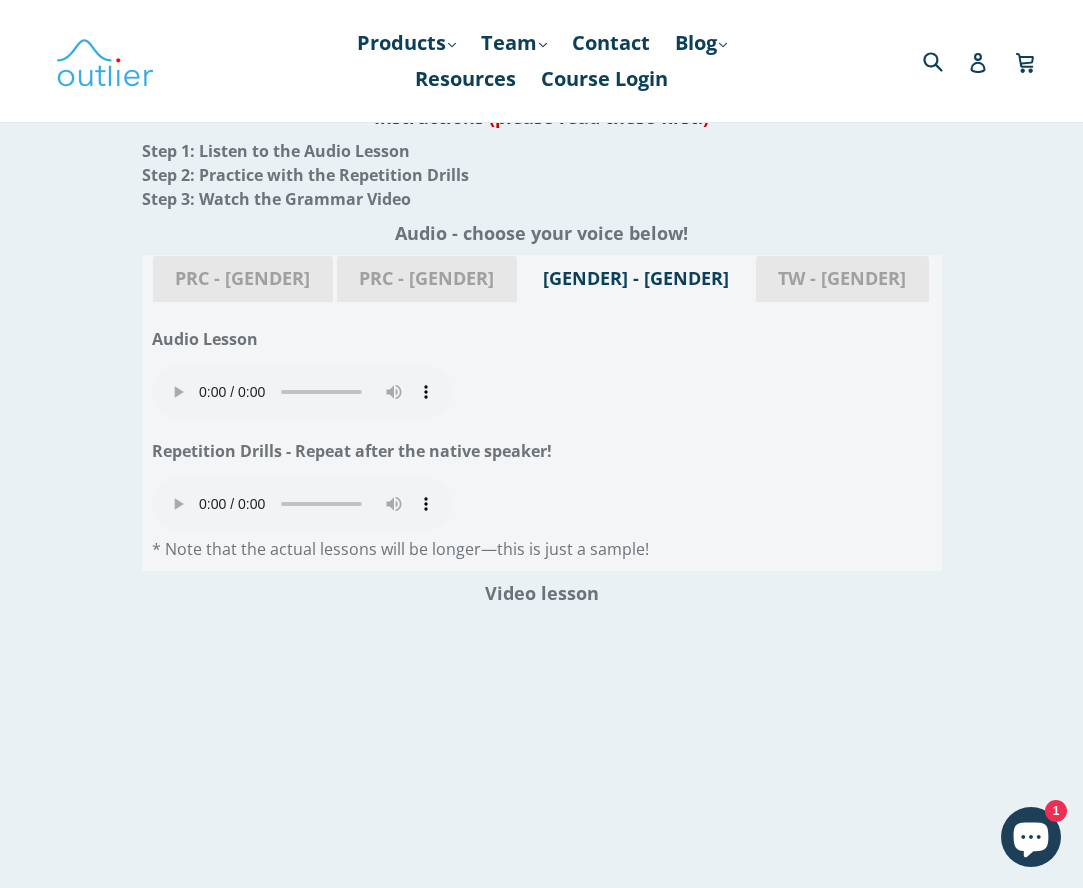 click on "Your browser does not support the audio element." at bounding box center [302, 392] 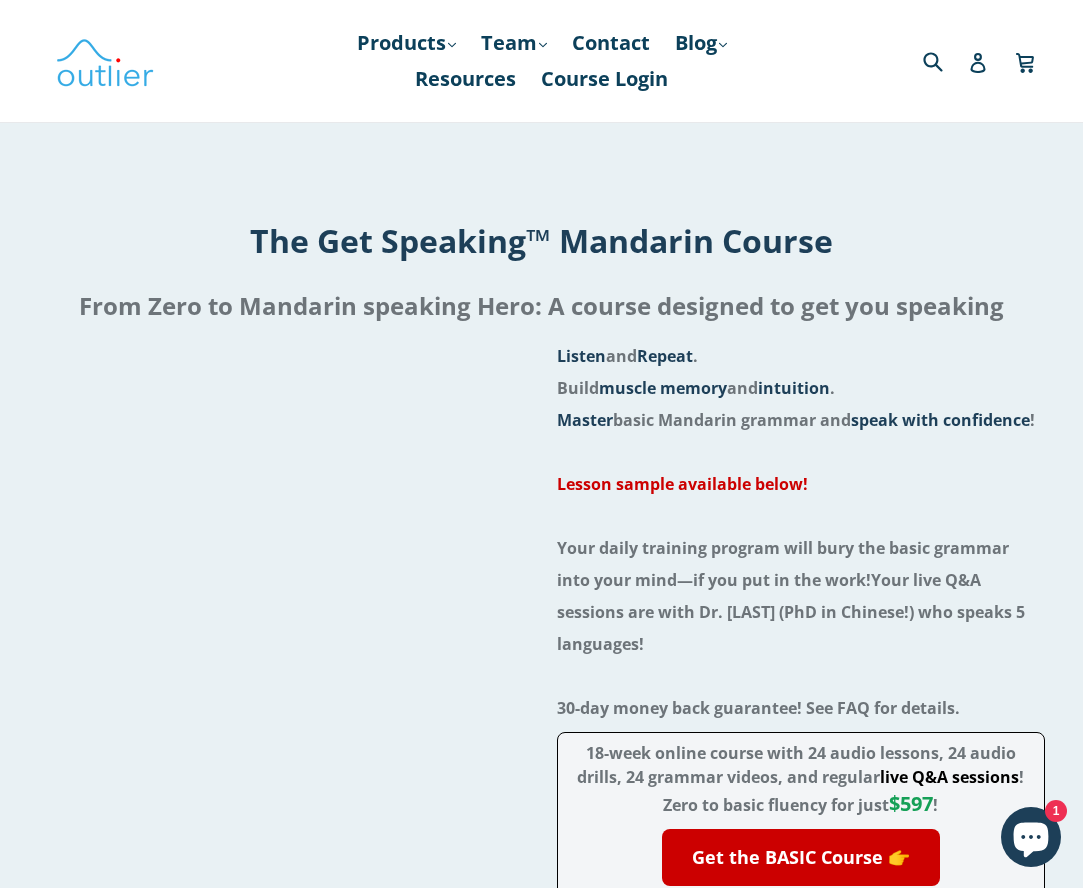 scroll, scrollTop: 0, scrollLeft: 0, axis: both 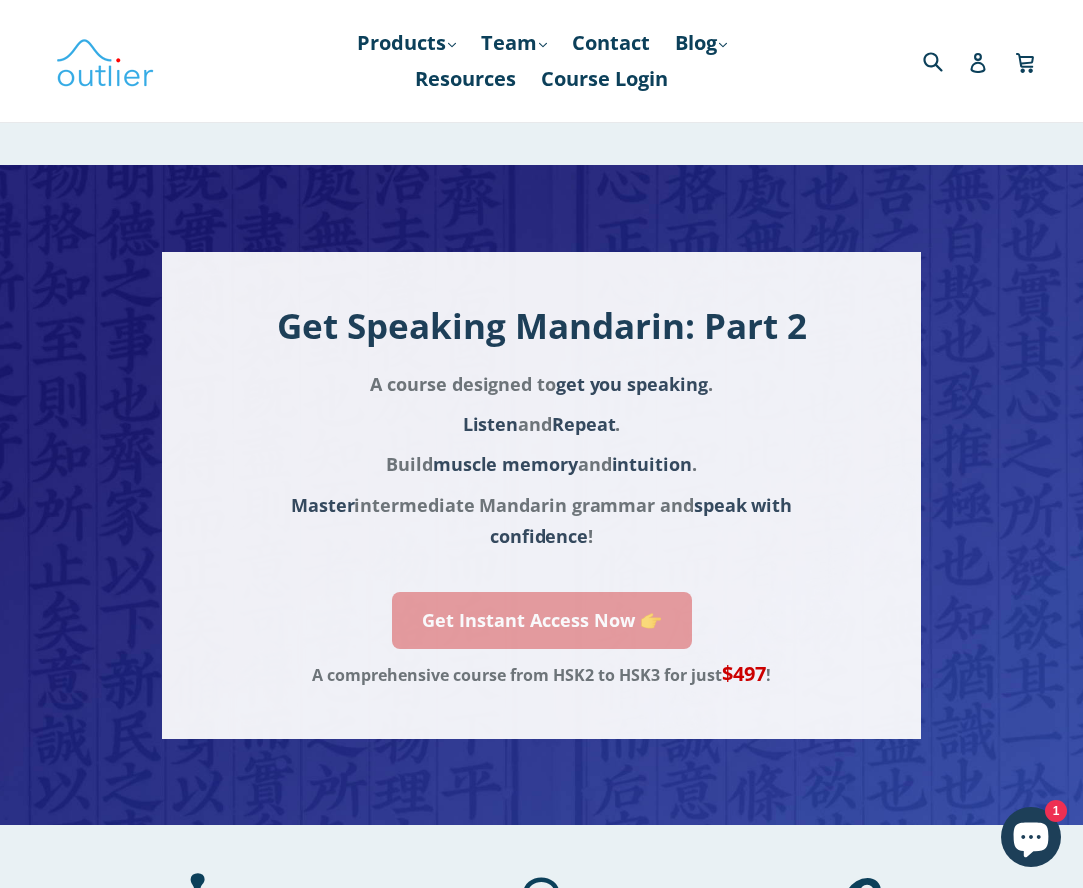 click on "Get Instant Access Now 👉" at bounding box center [542, 620] 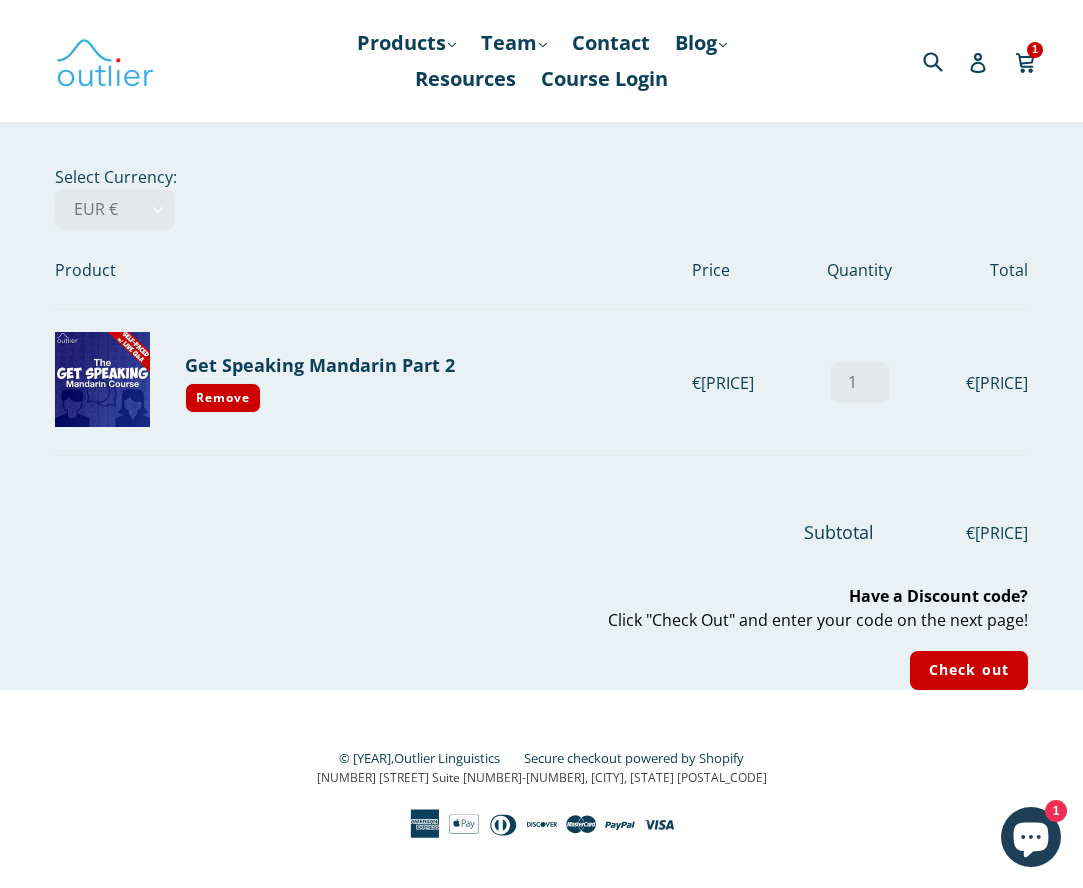 scroll, scrollTop: 0, scrollLeft: 0, axis: both 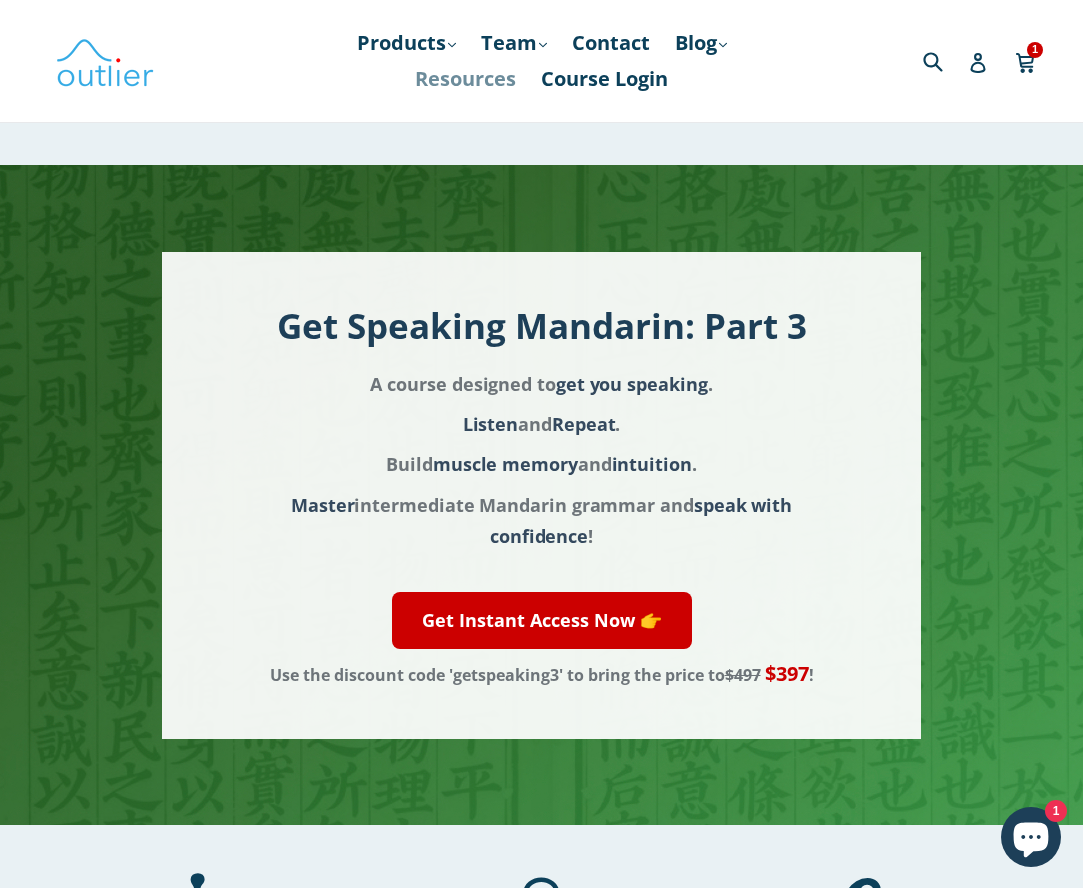 click on "Resources" at bounding box center (465, 79) 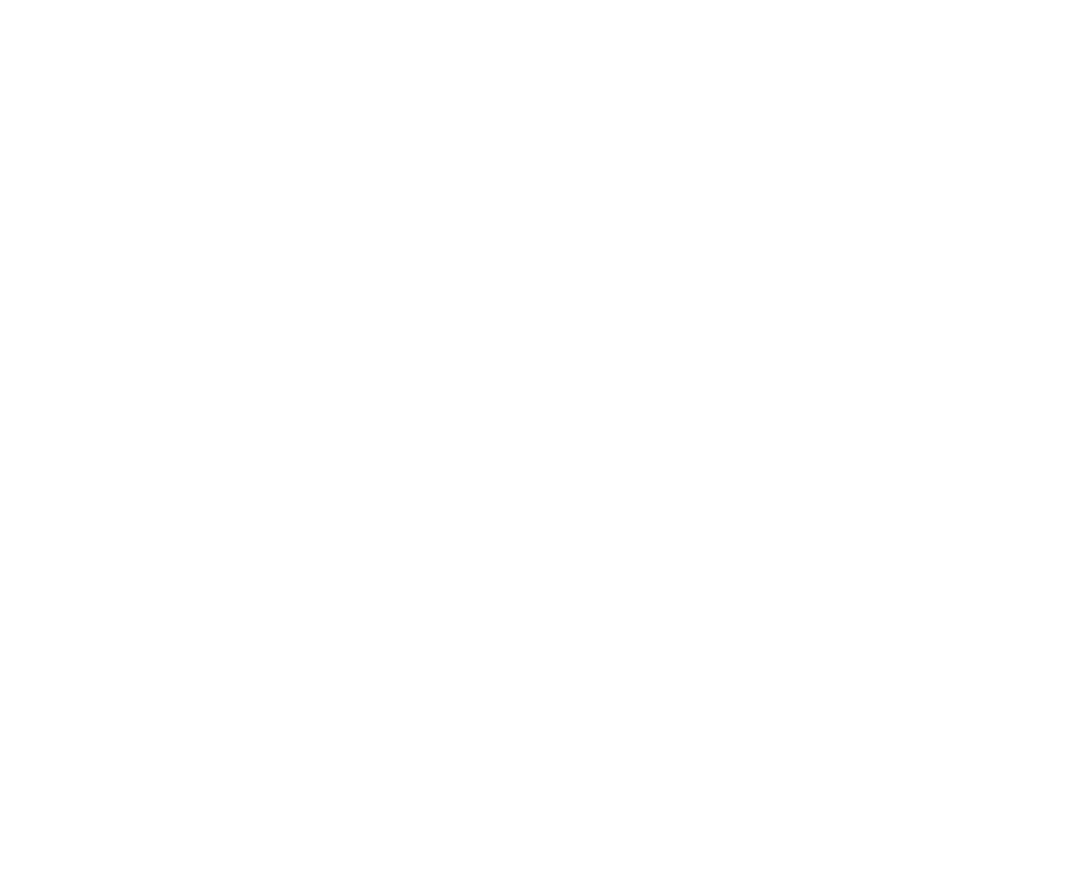 scroll, scrollTop: 0, scrollLeft: 0, axis: both 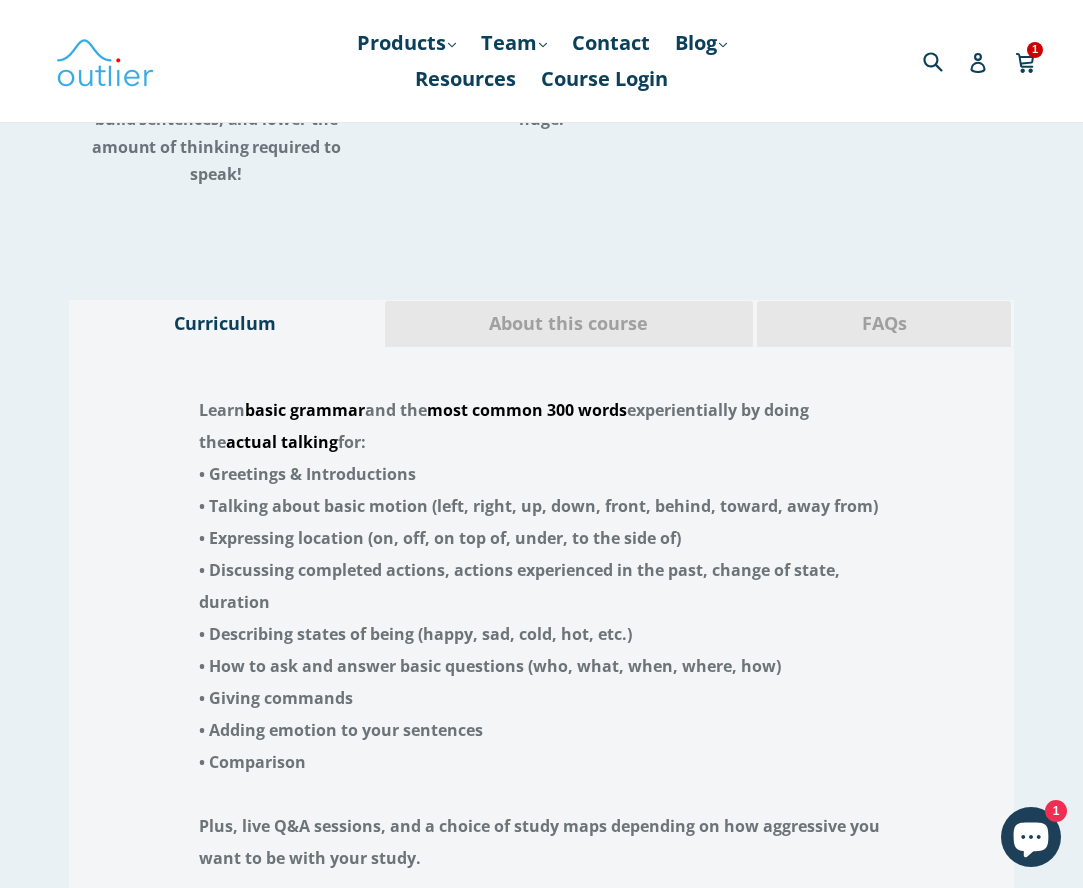 click on "FAQs" at bounding box center (884, 324) 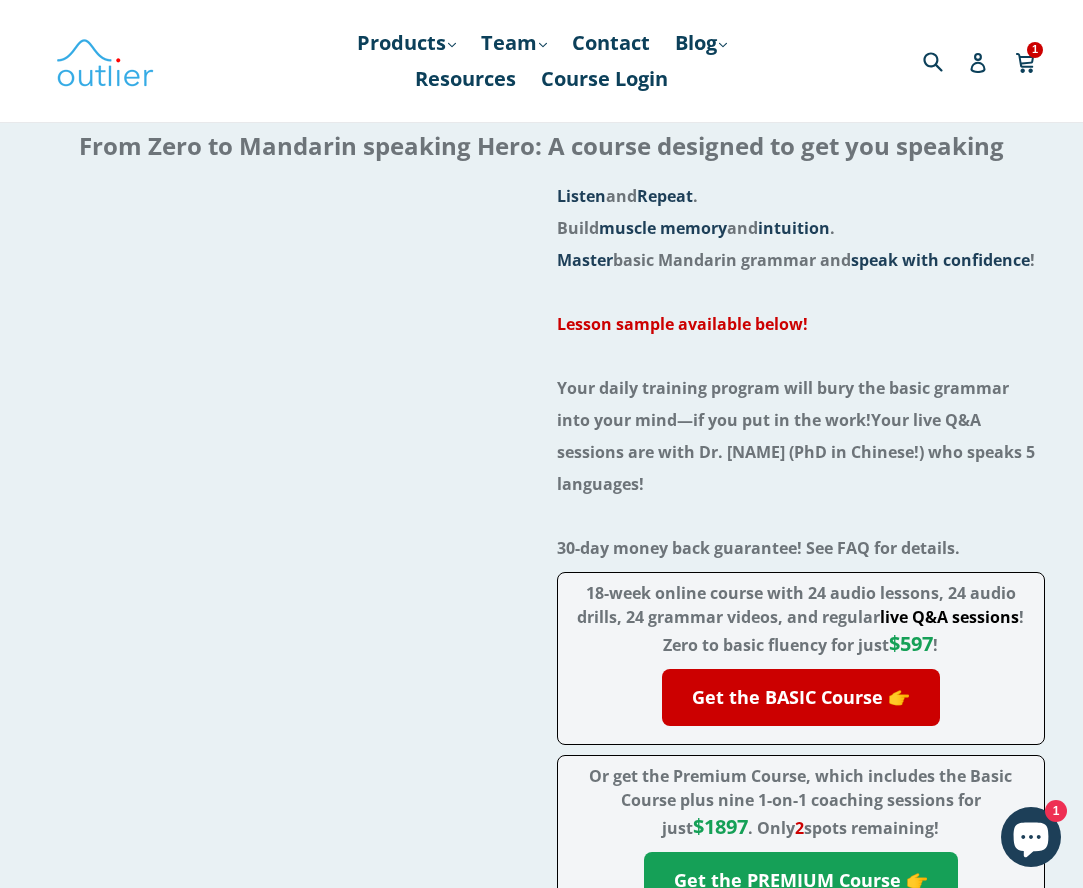 scroll, scrollTop: 162, scrollLeft: 0, axis: vertical 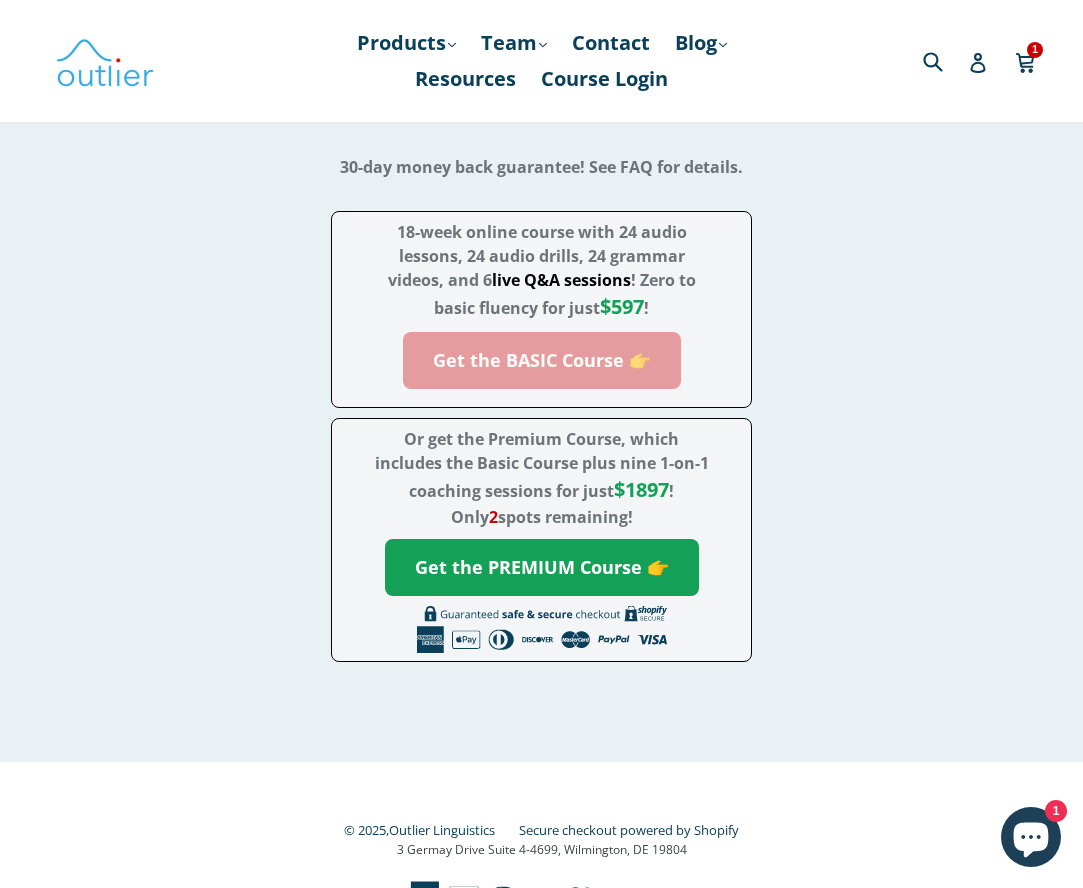 click on "Get the BASIC Course 👉" at bounding box center (542, 360) 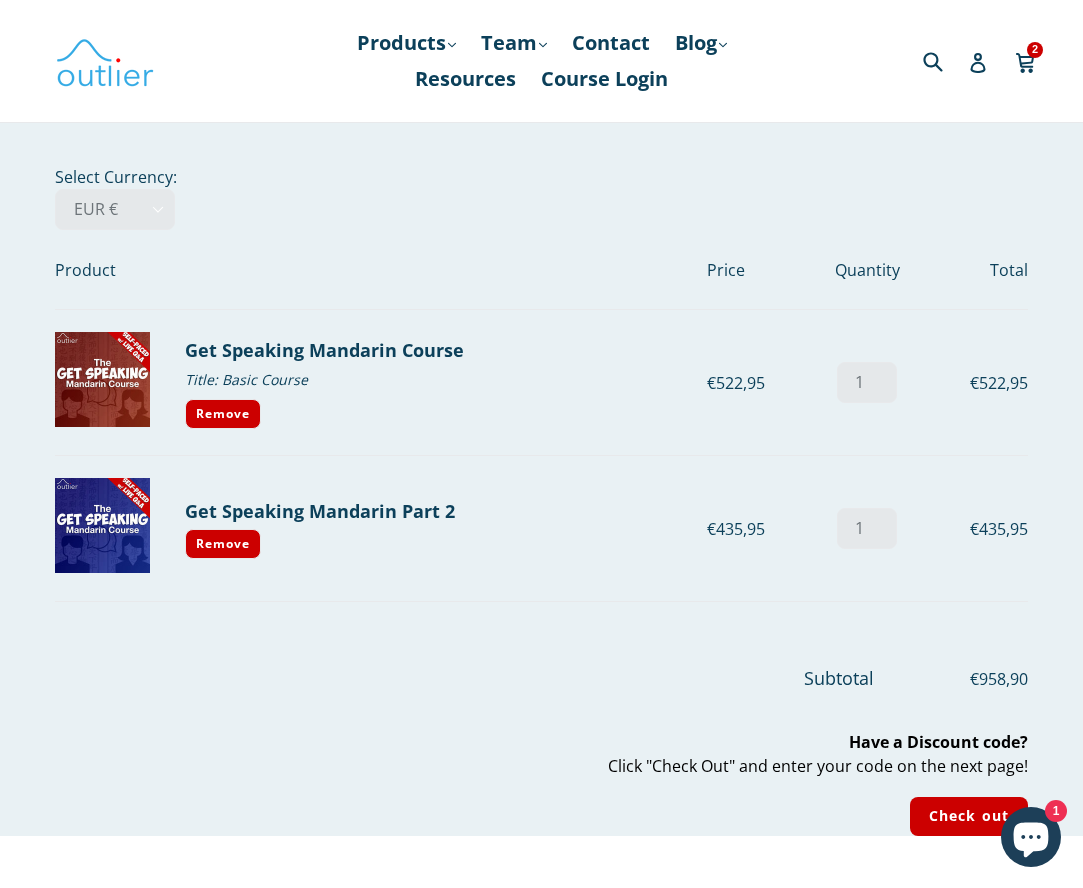 scroll, scrollTop: 0, scrollLeft: 0, axis: both 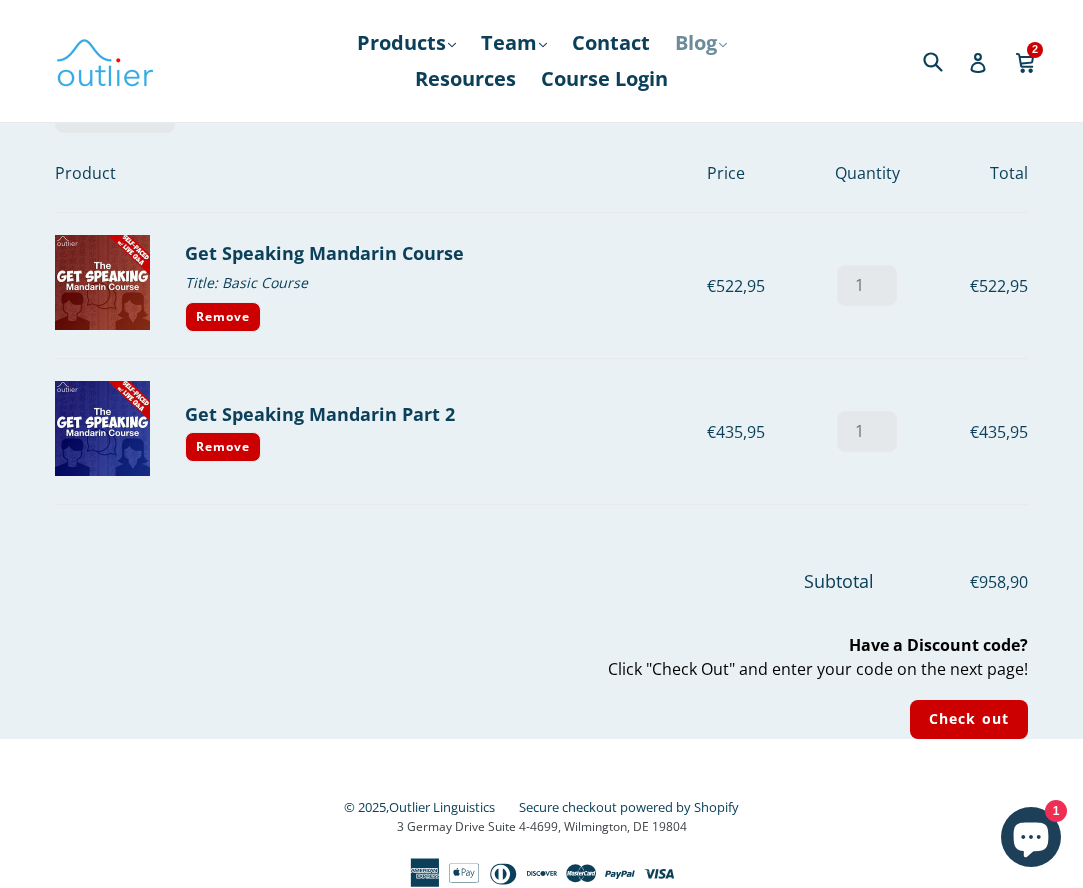 click on "Blog
.cls-1{fill:#231f20}
expand" at bounding box center (701, 43) 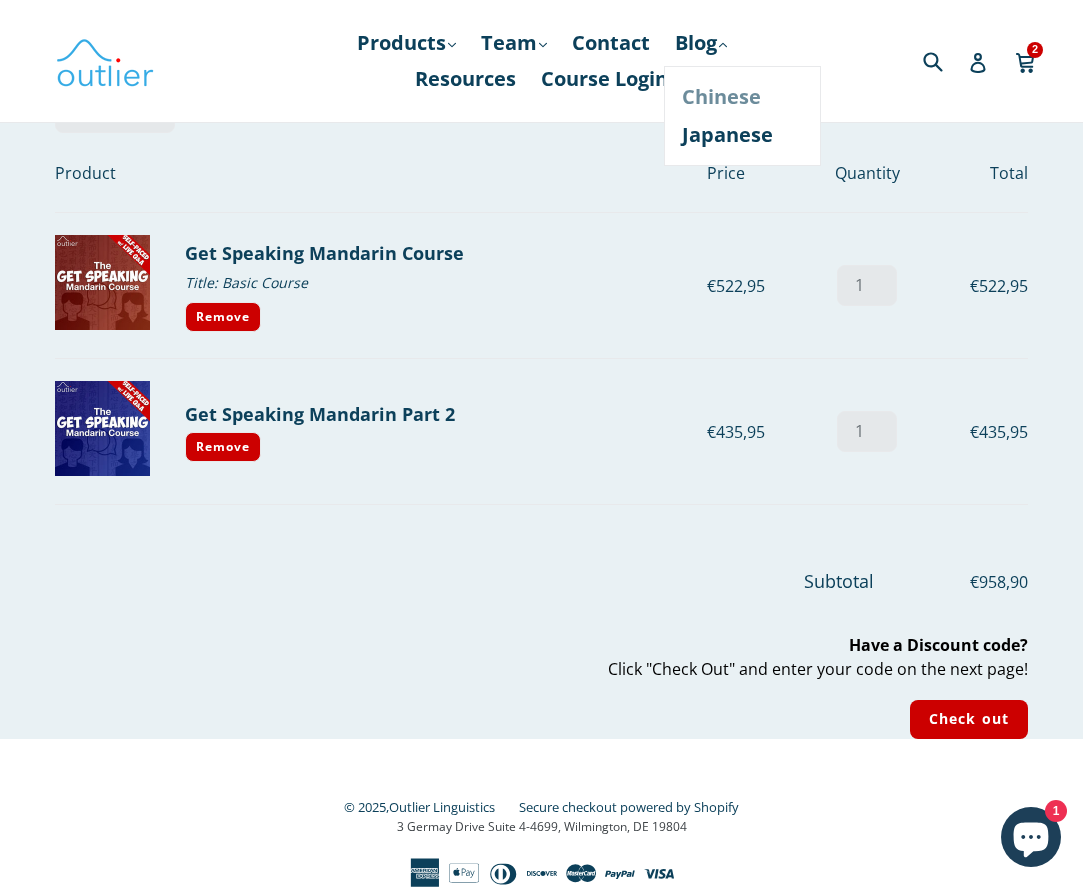 click on "Chinese" at bounding box center (742, 97) 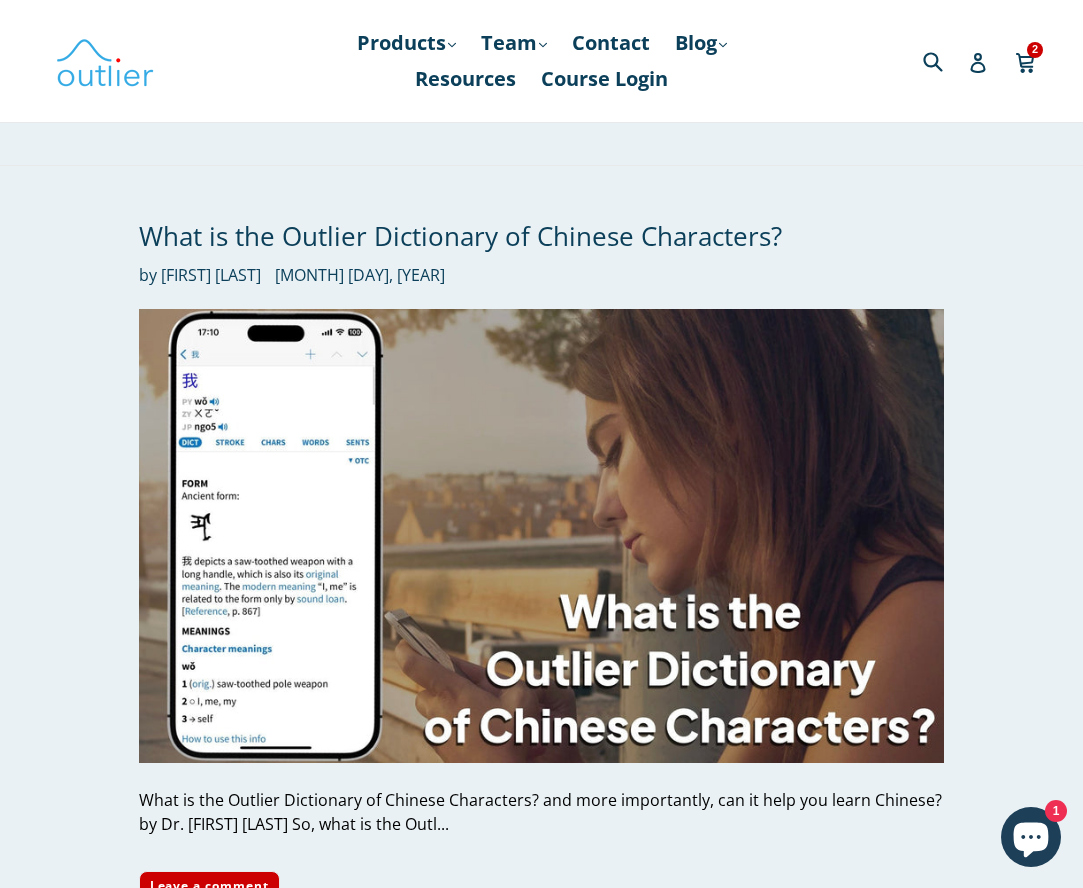 scroll, scrollTop: 0, scrollLeft: 0, axis: both 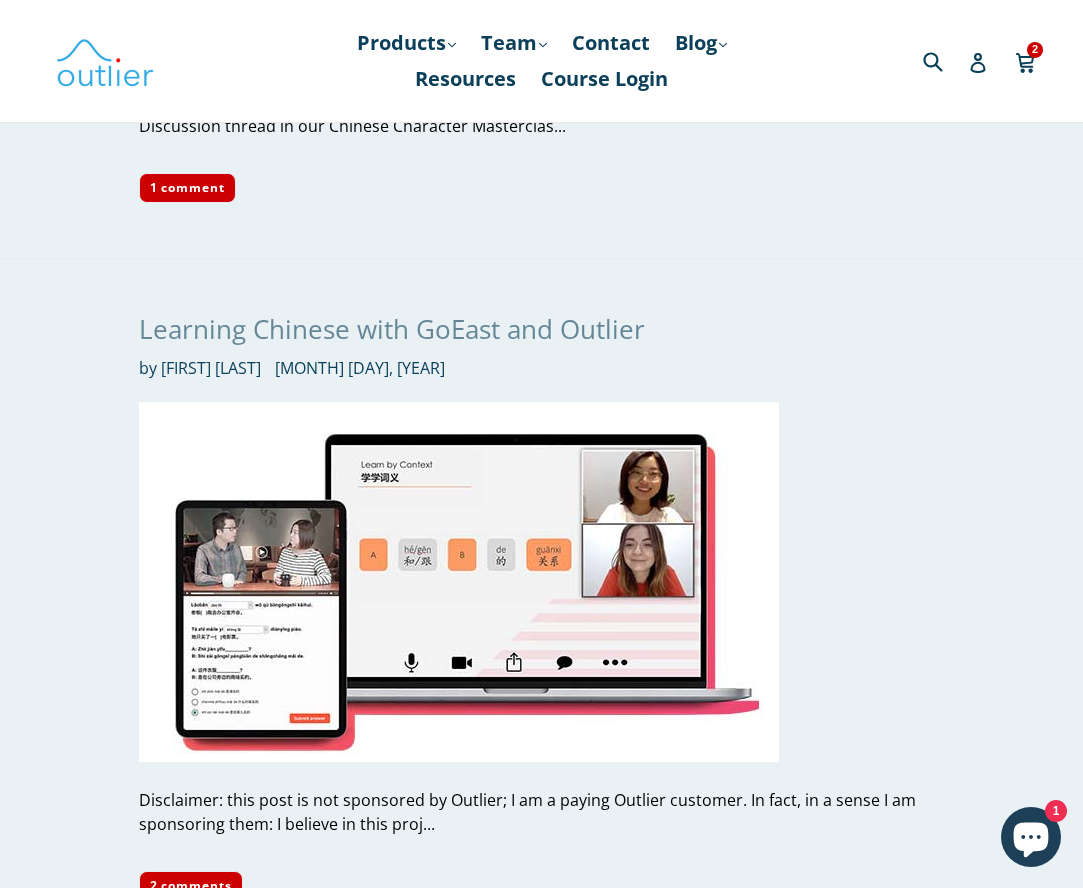 click on "Learning Chinese with GoEast and Outlier" at bounding box center (392, 329) 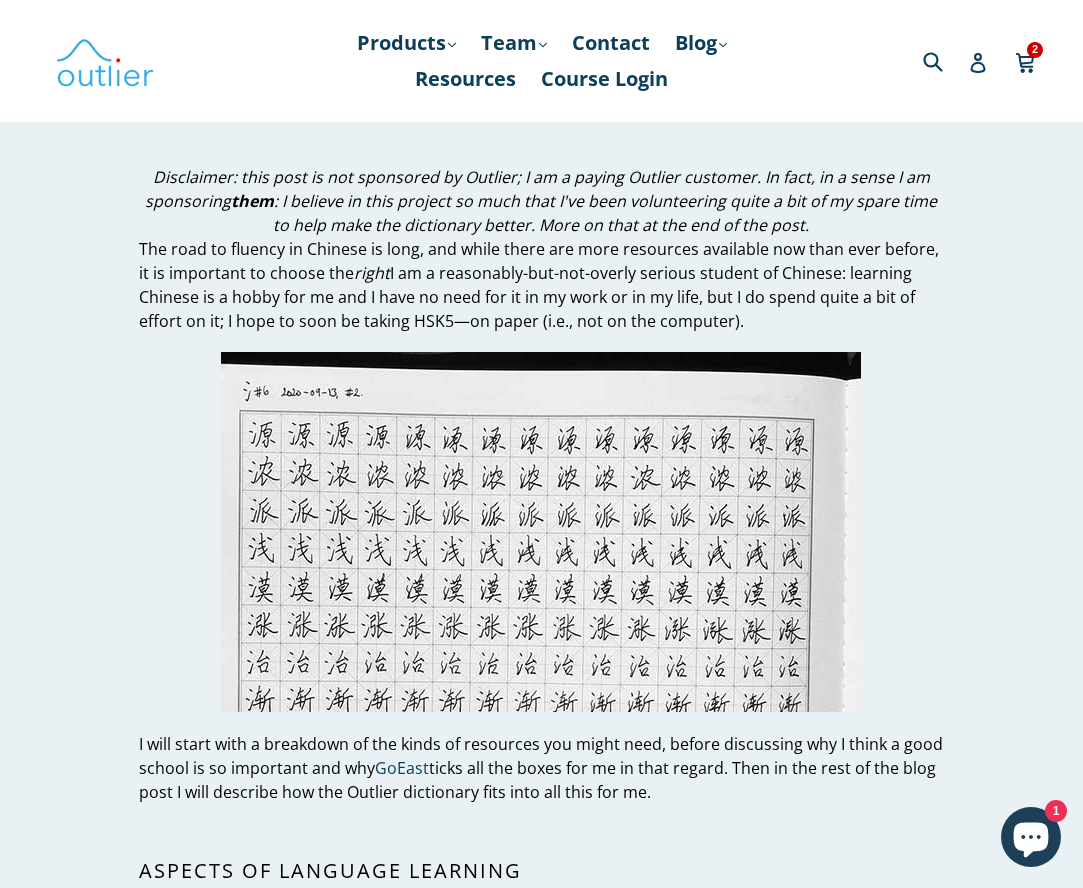 scroll, scrollTop: 0, scrollLeft: 0, axis: both 